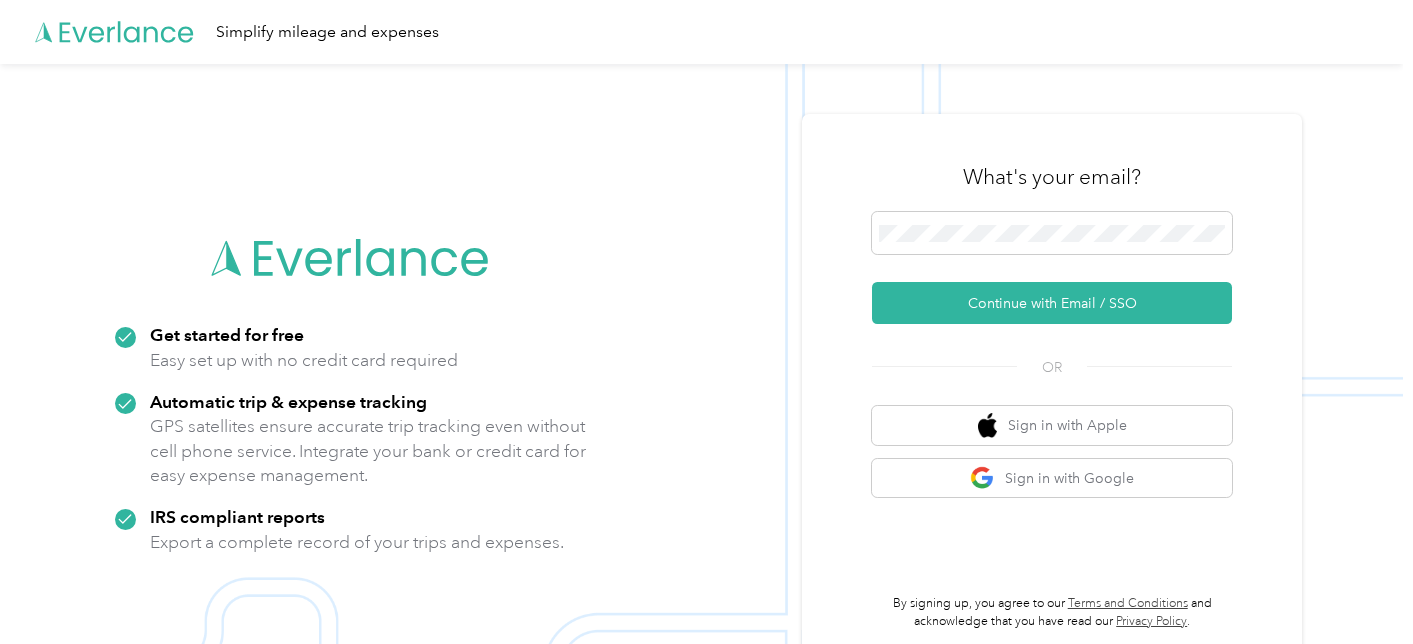 scroll, scrollTop: 0, scrollLeft: 0, axis: both 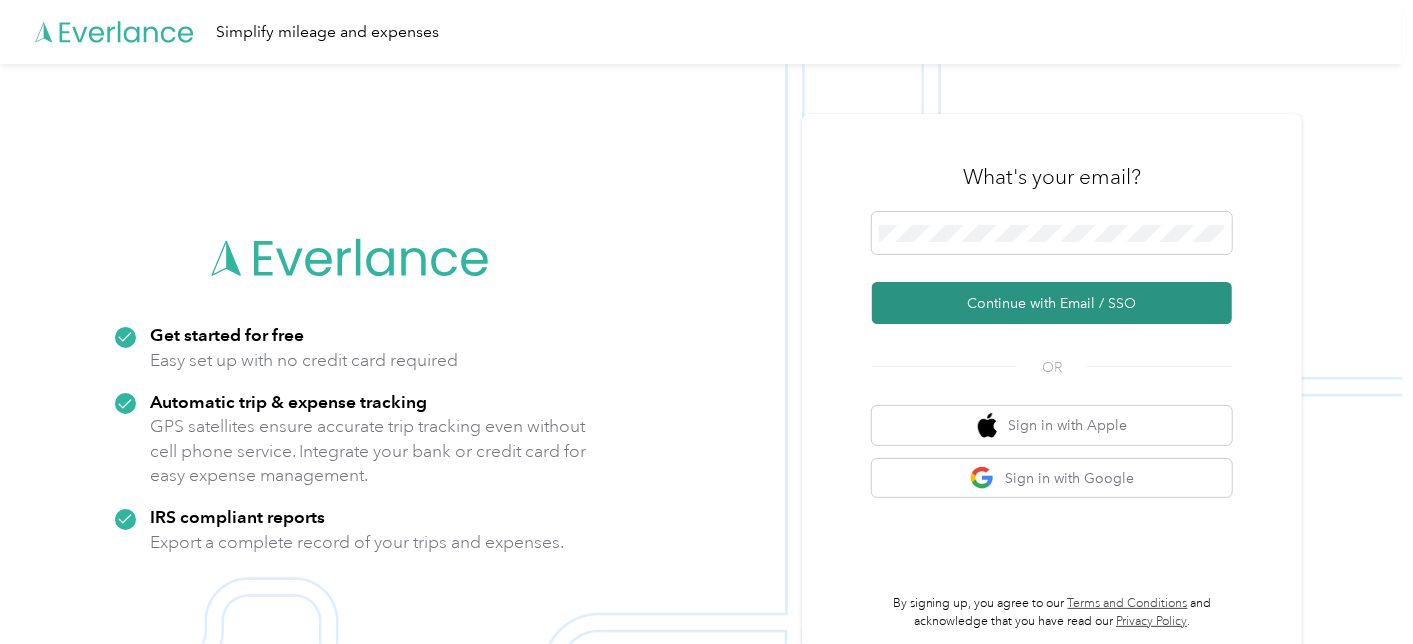 click on "Continue with Email / SSO" at bounding box center [1052, 303] 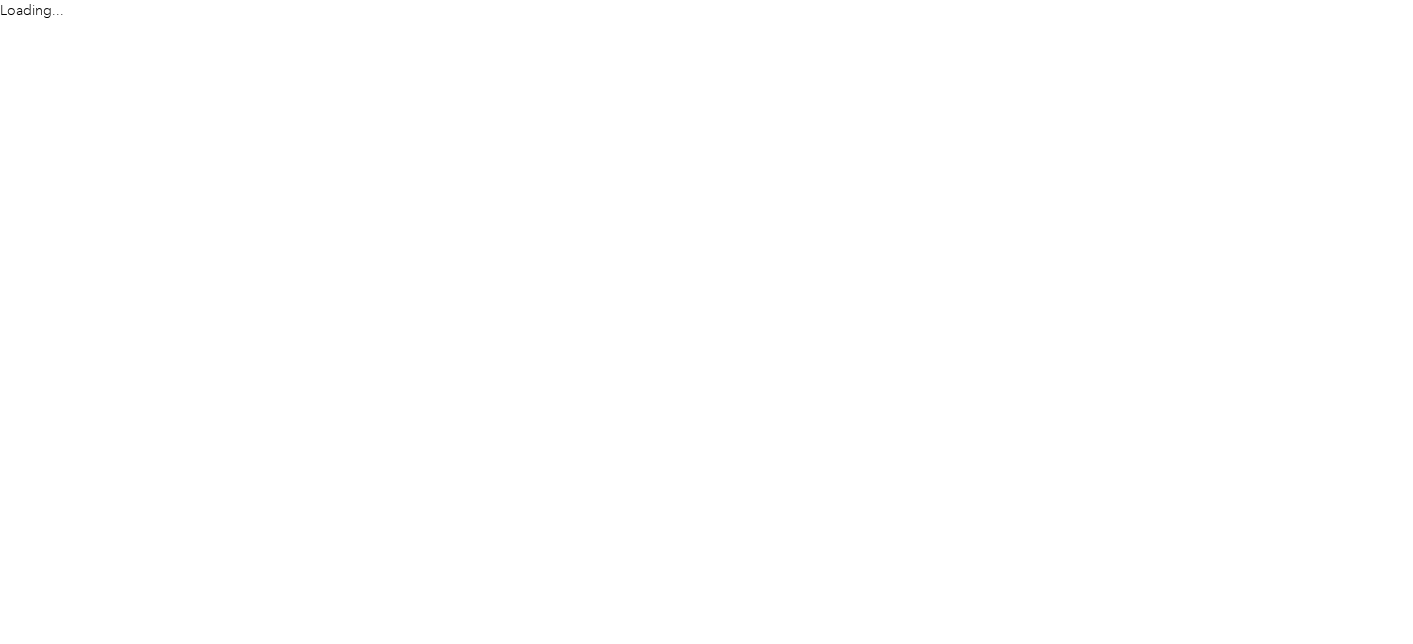 scroll, scrollTop: 0, scrollLeft: 0, axis: both 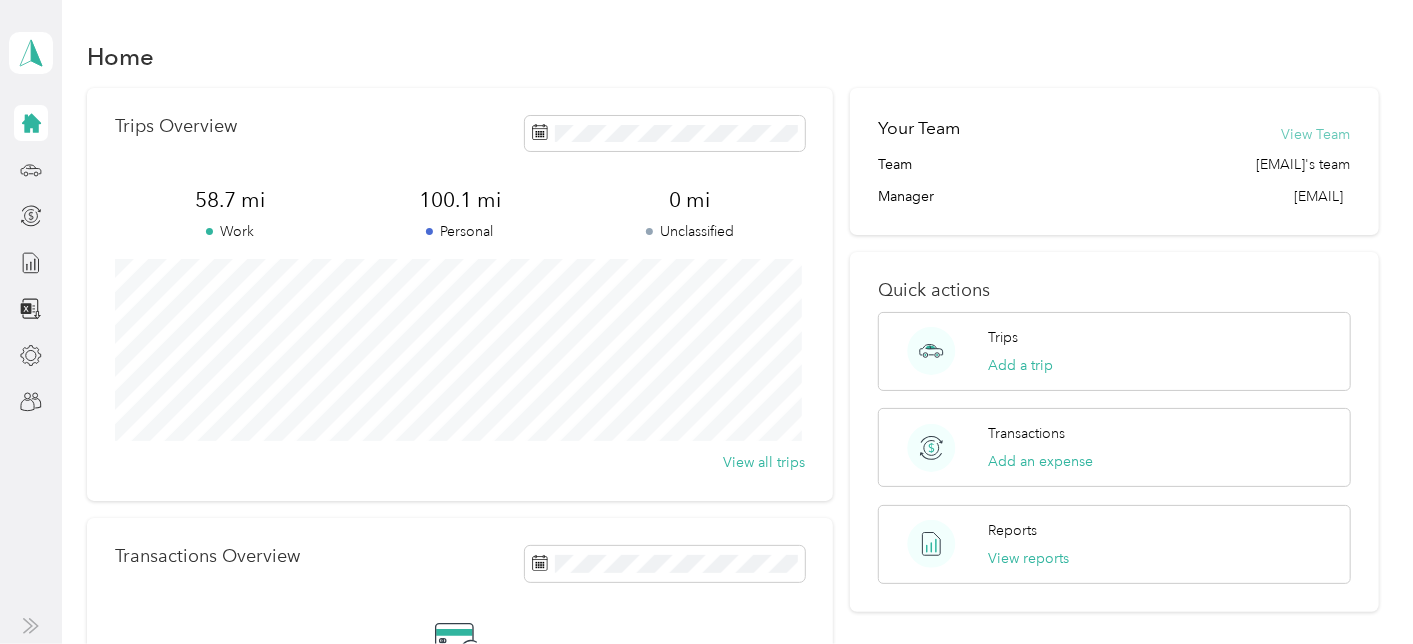 click on "View Team" at bounding box center [1316, 134] 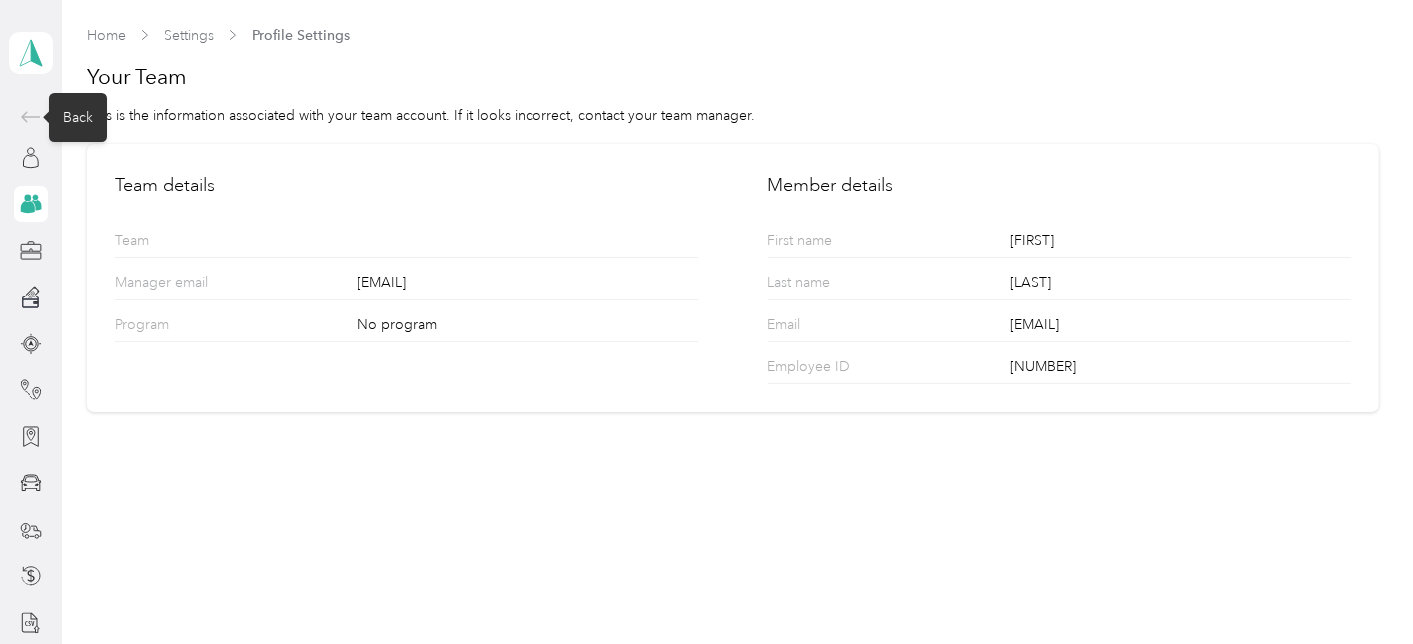 click 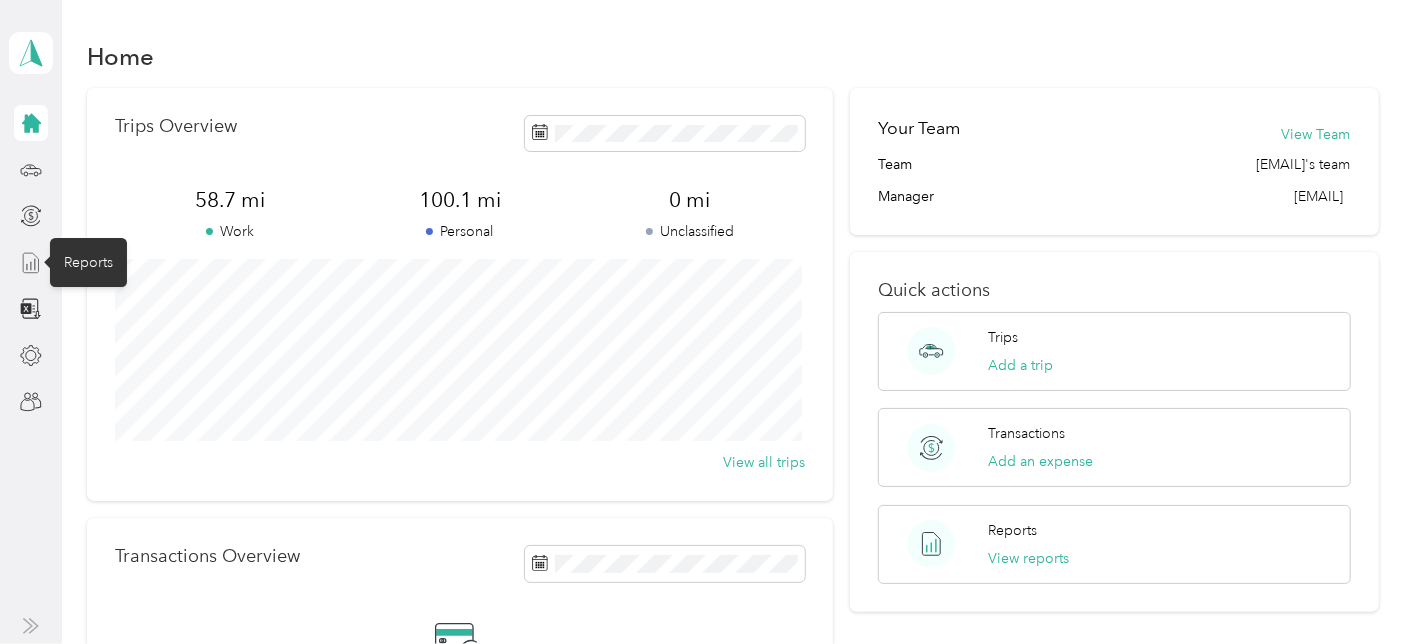 click 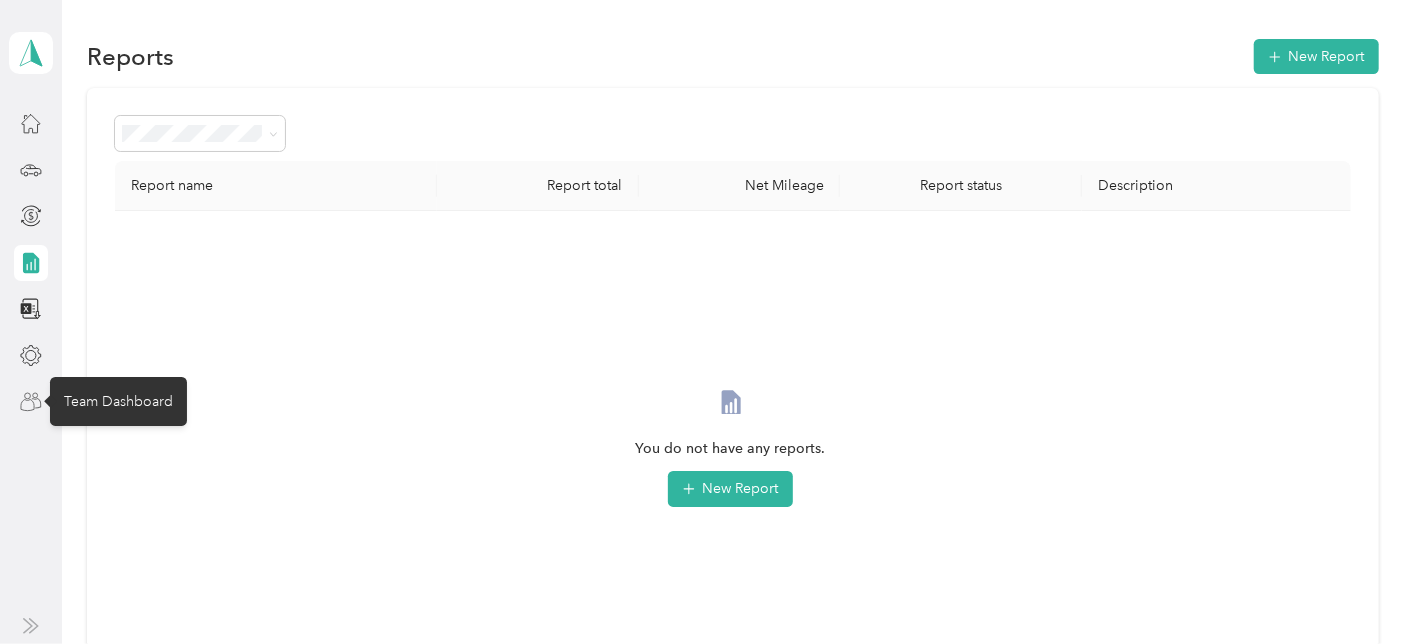click 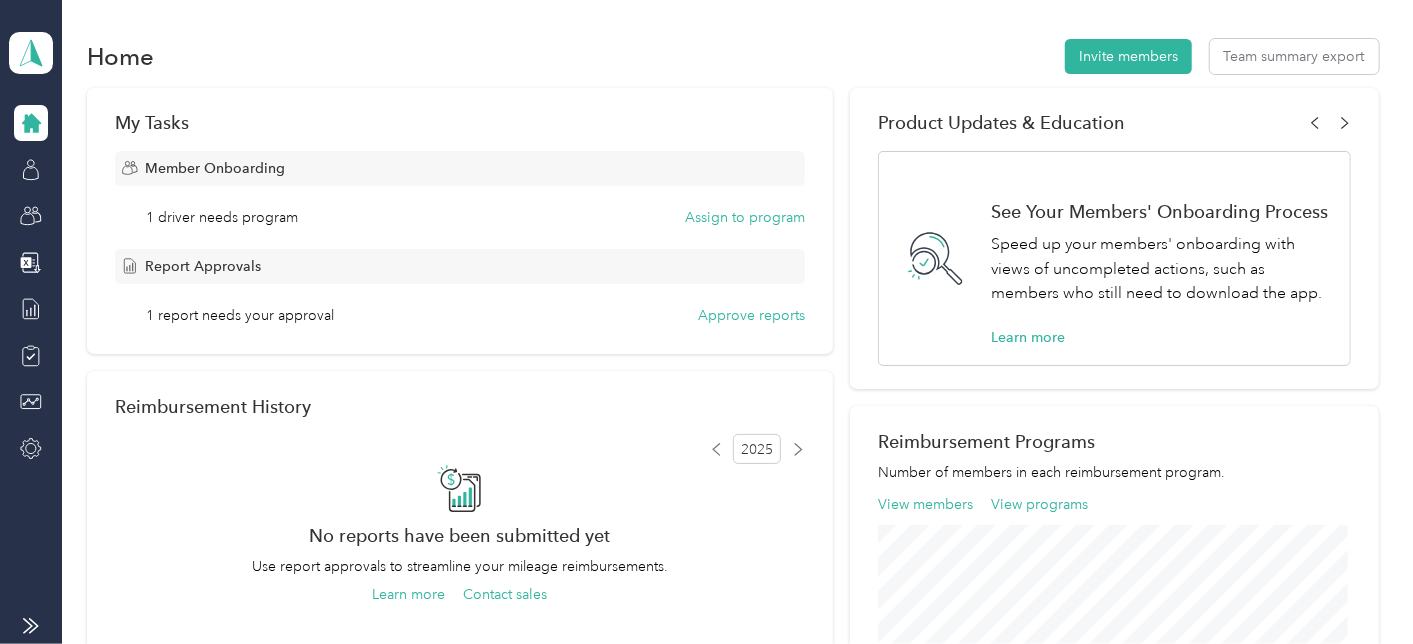 click on "1 report needs your approval" at bounding box center [240, 315] 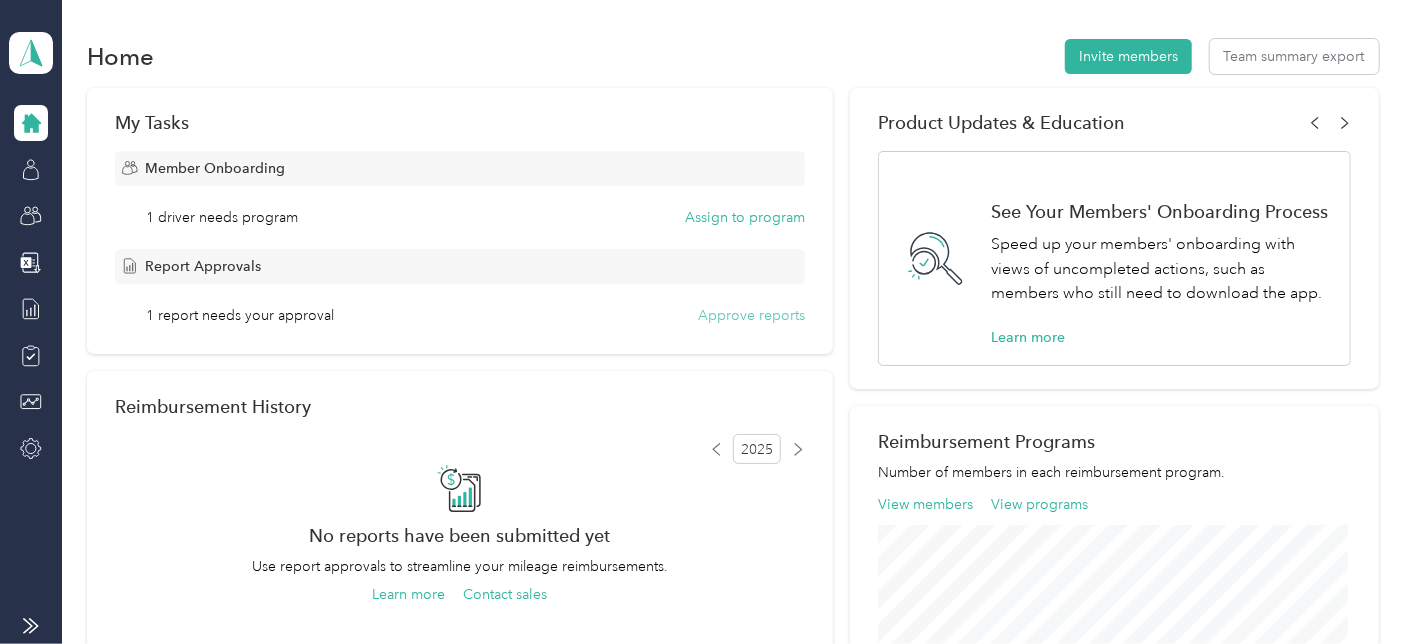 click on "Approve reports" at bounding box center (751, 315) 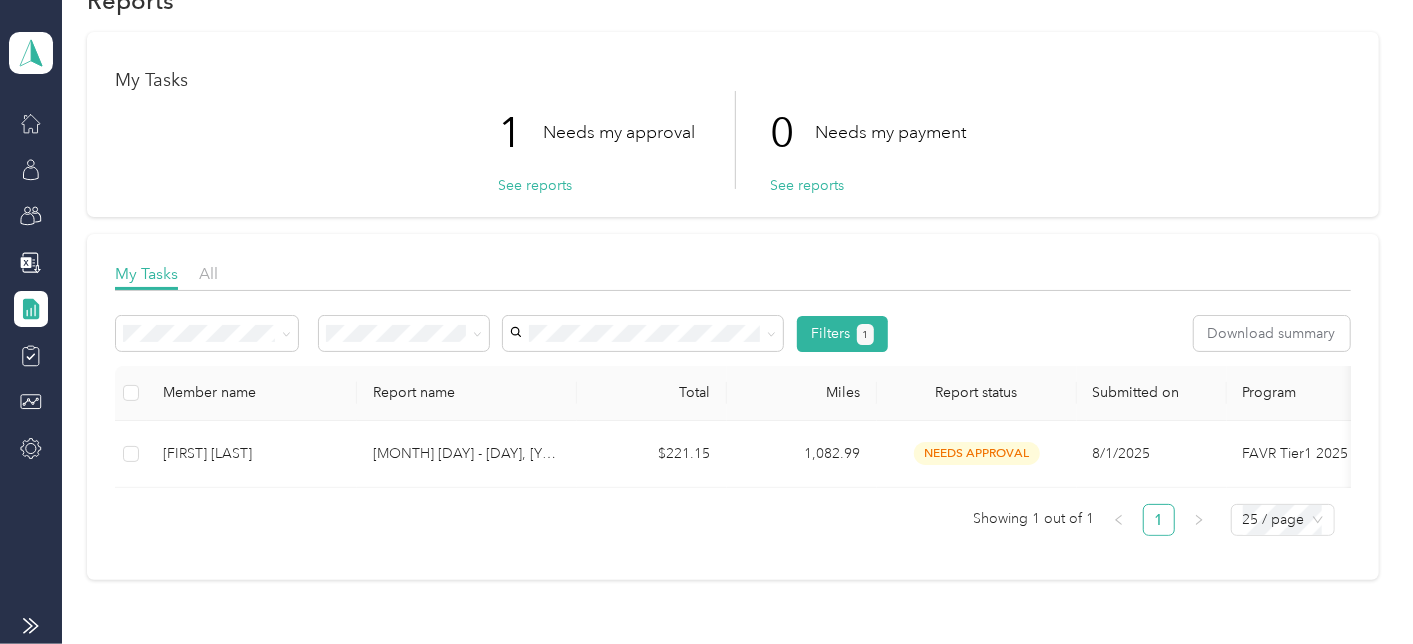 scroll, scrollTop: 100, scrollLeft: 0, axis: vertical 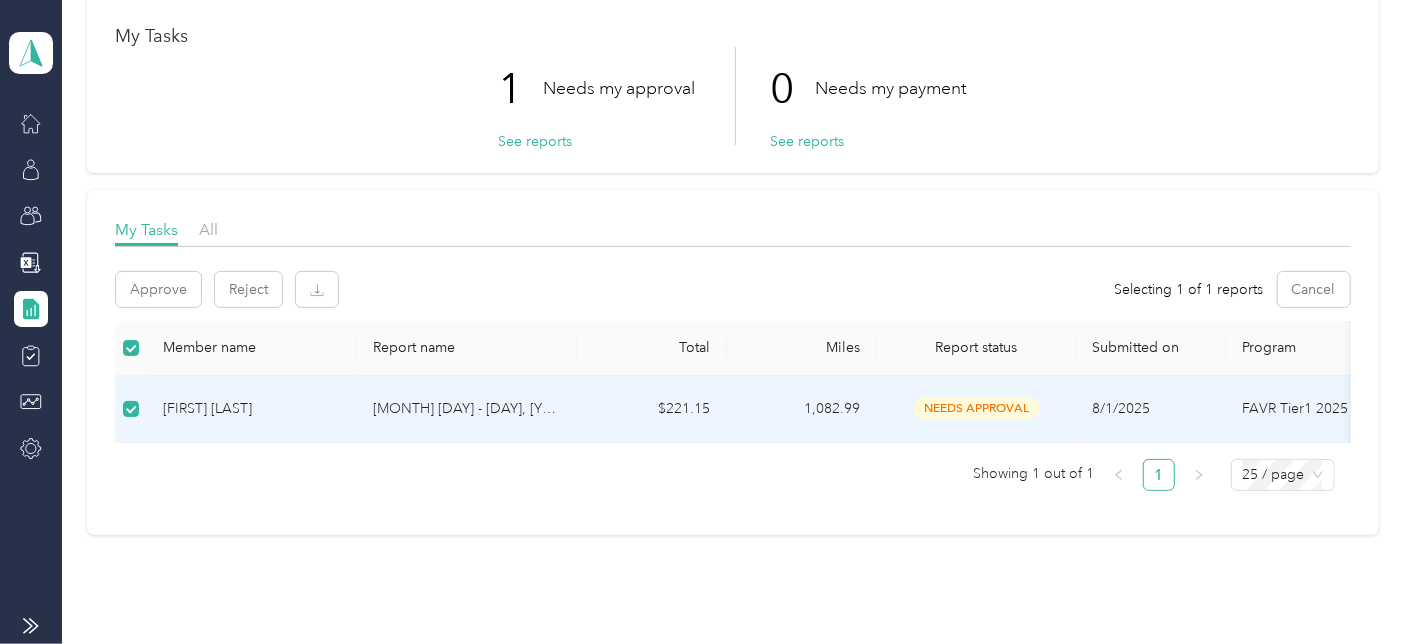 click on "needs approval" at bounding box center [977, 408] 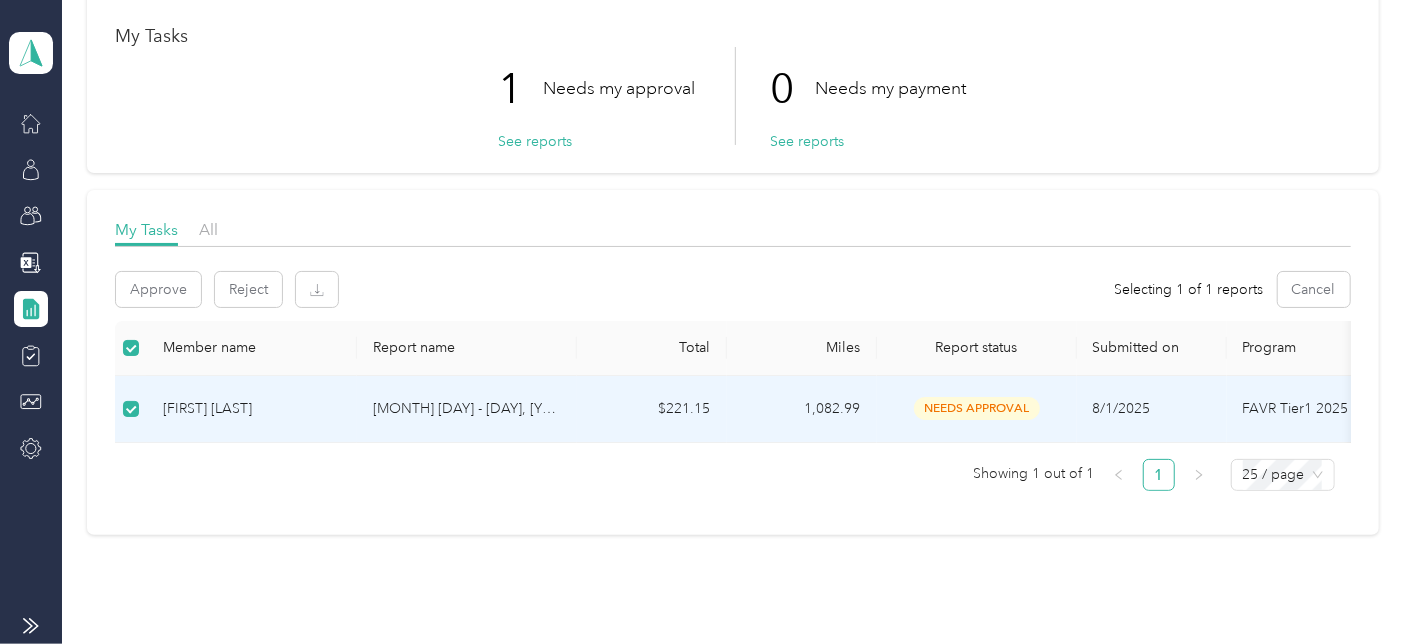 click on "[FIRST] [LAST]" at bounding box center (252, 409) 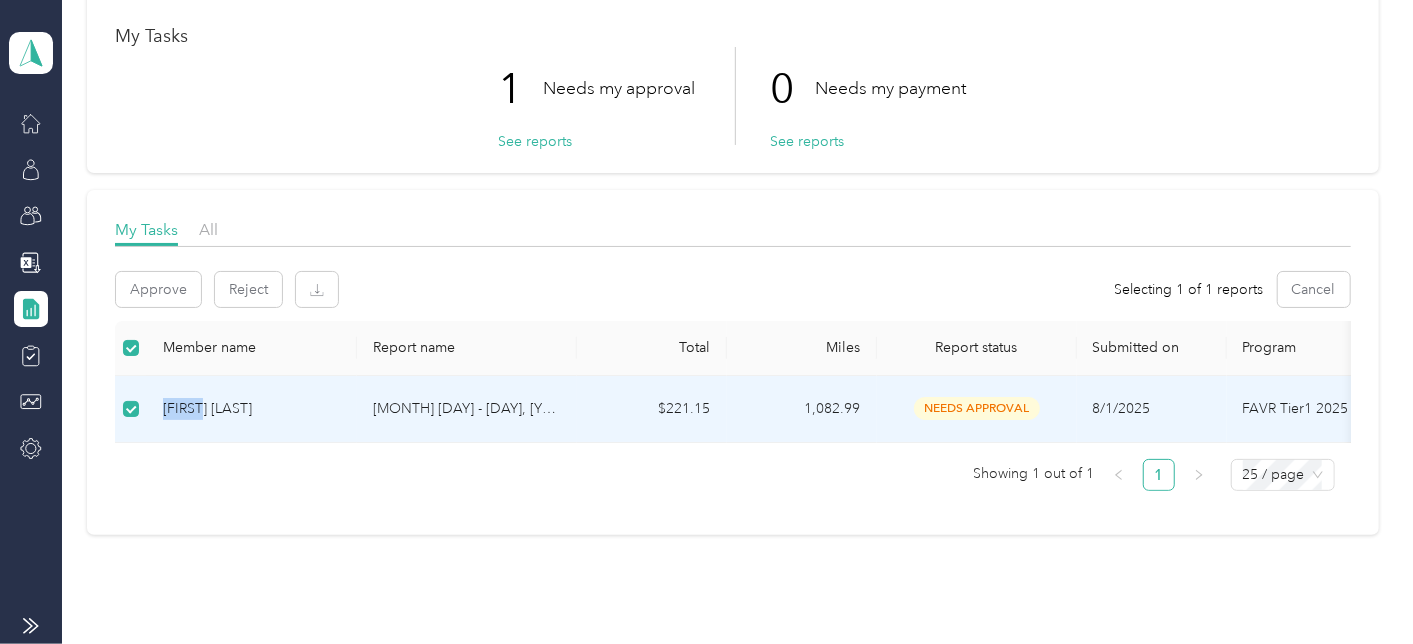 click on "[FIRST] [LAST]" at bounding box center [252, 409] 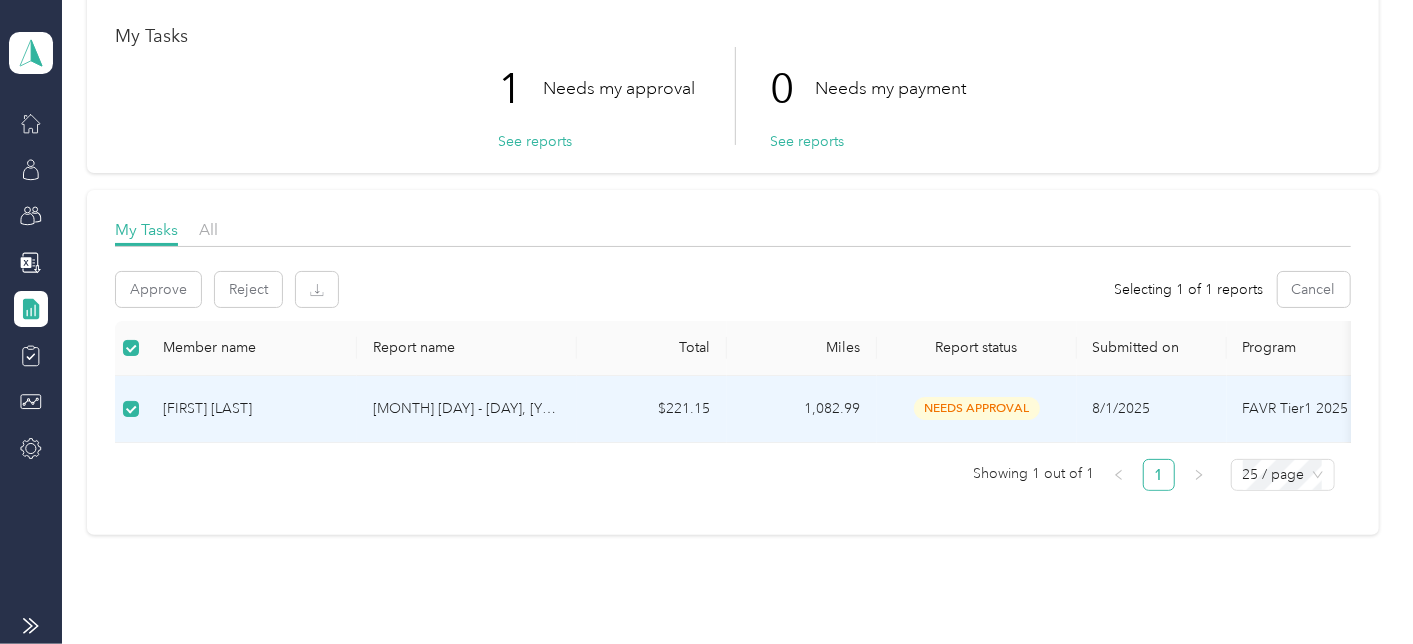 click on "[FIRST] [LAST]" at bounding box center [252, 409] 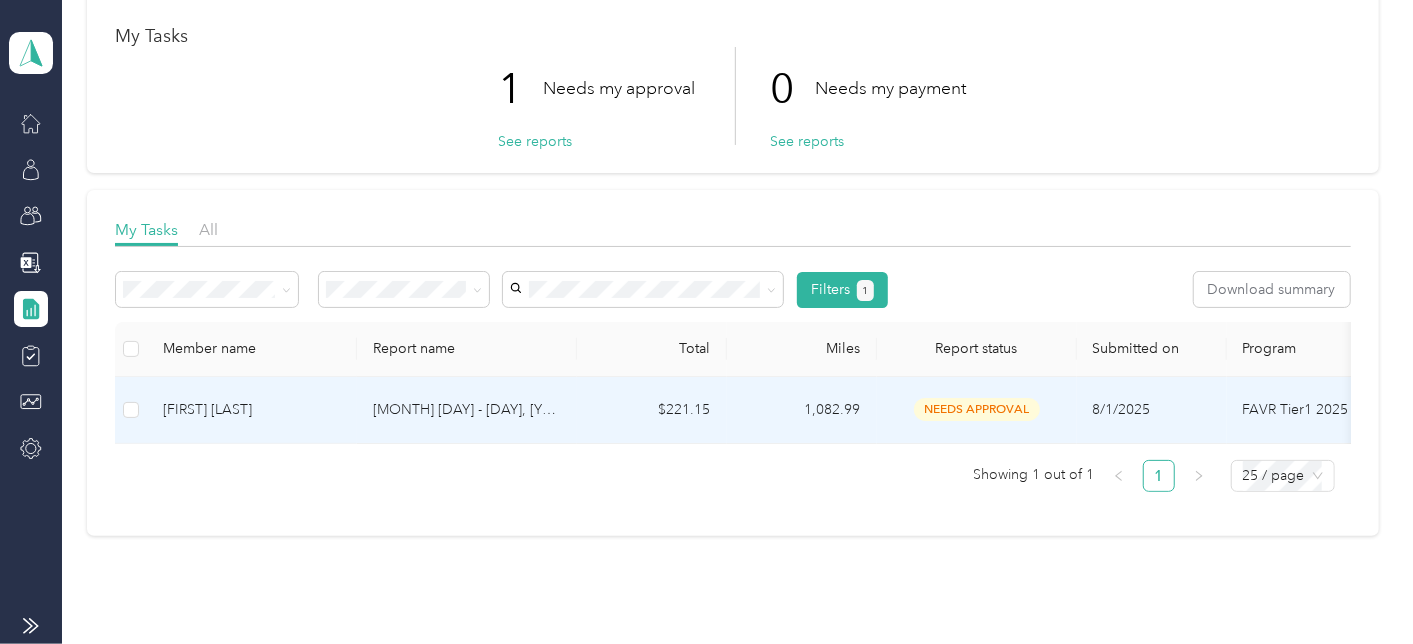 click on "$221.15" at bounding box center [652, 410] 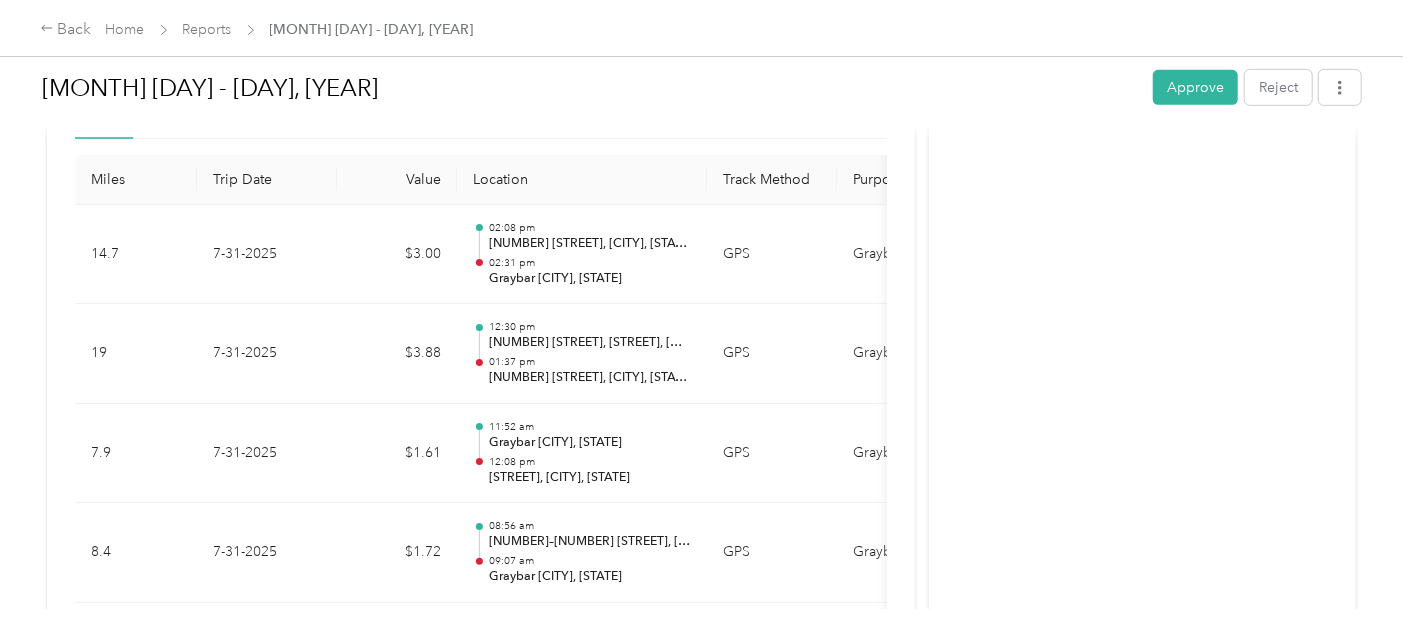 scroll, scrollTop: 0, scrollLeft: 0, axis: both 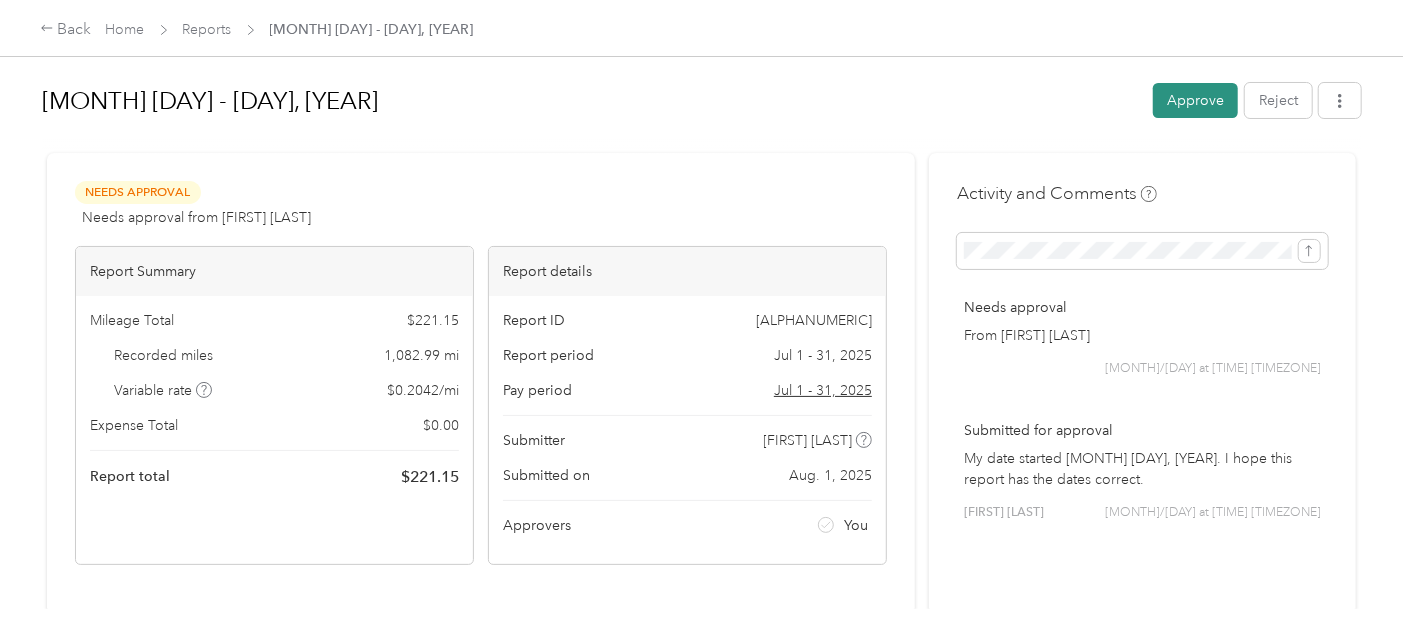 click on "Approve" at bounding box center (1195, 100) 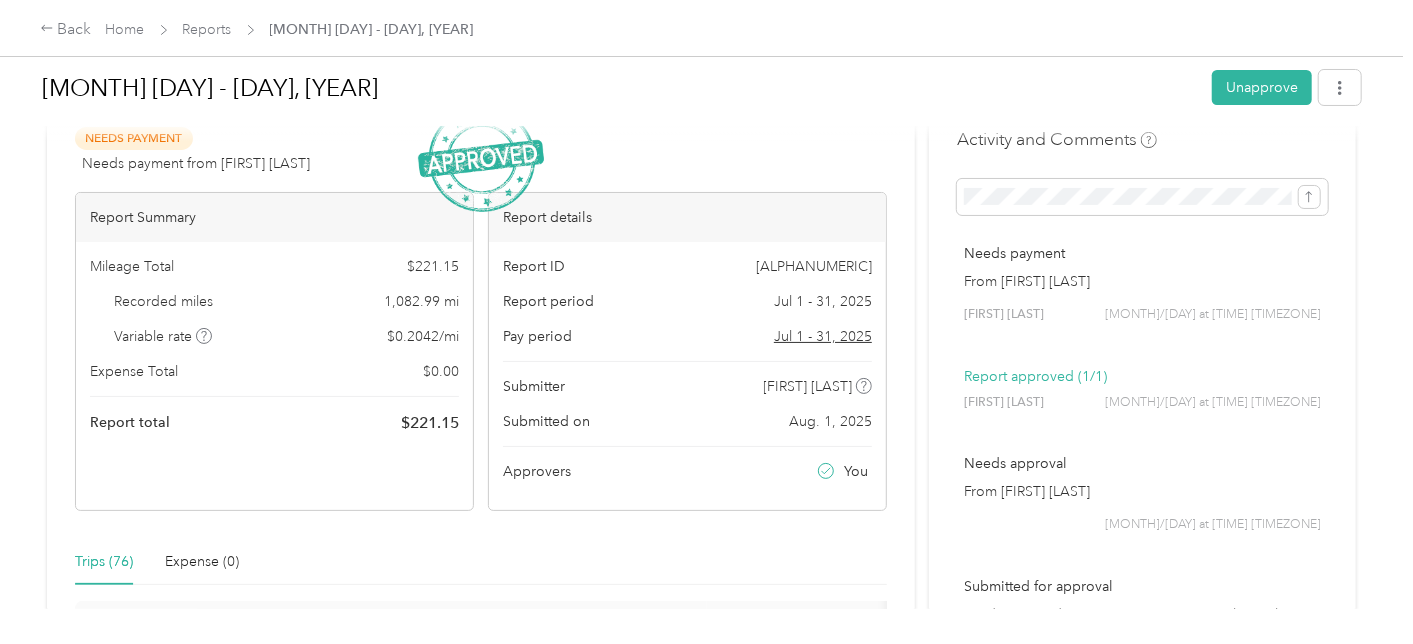 scroll, scrollTop: 0, scrollLeft: 0, axis: both 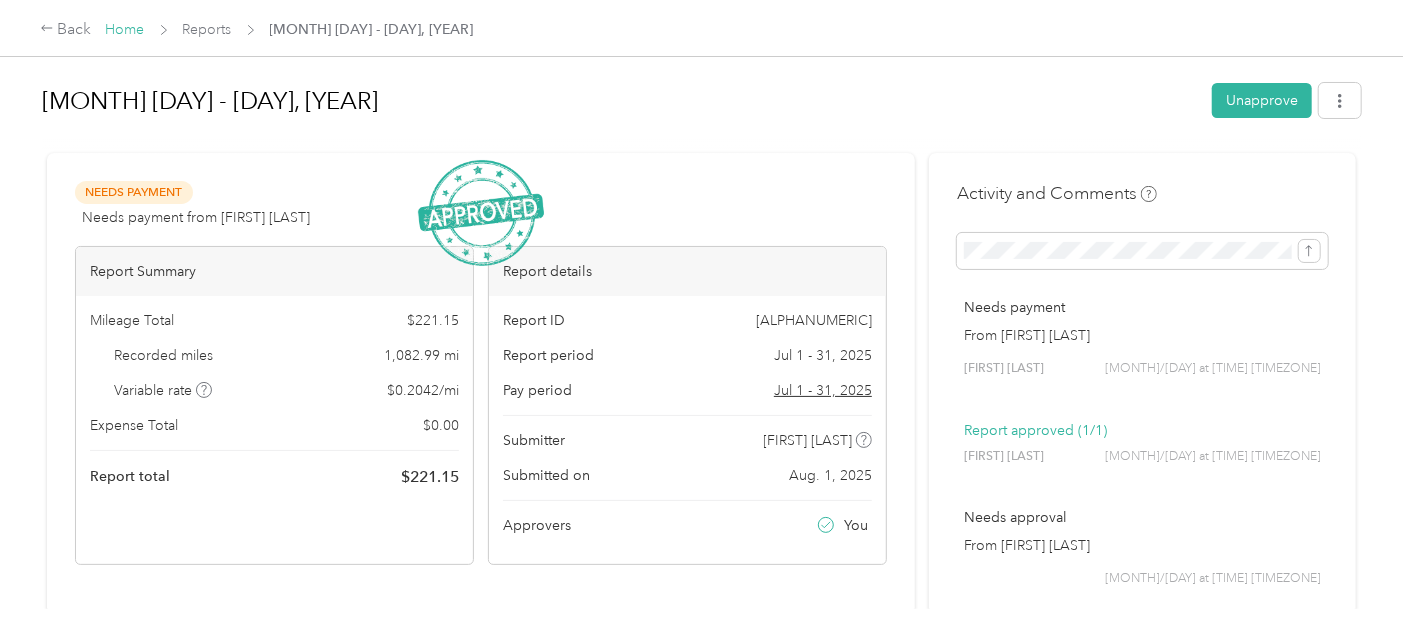 click on "Home" at bounding box center (125, 29) 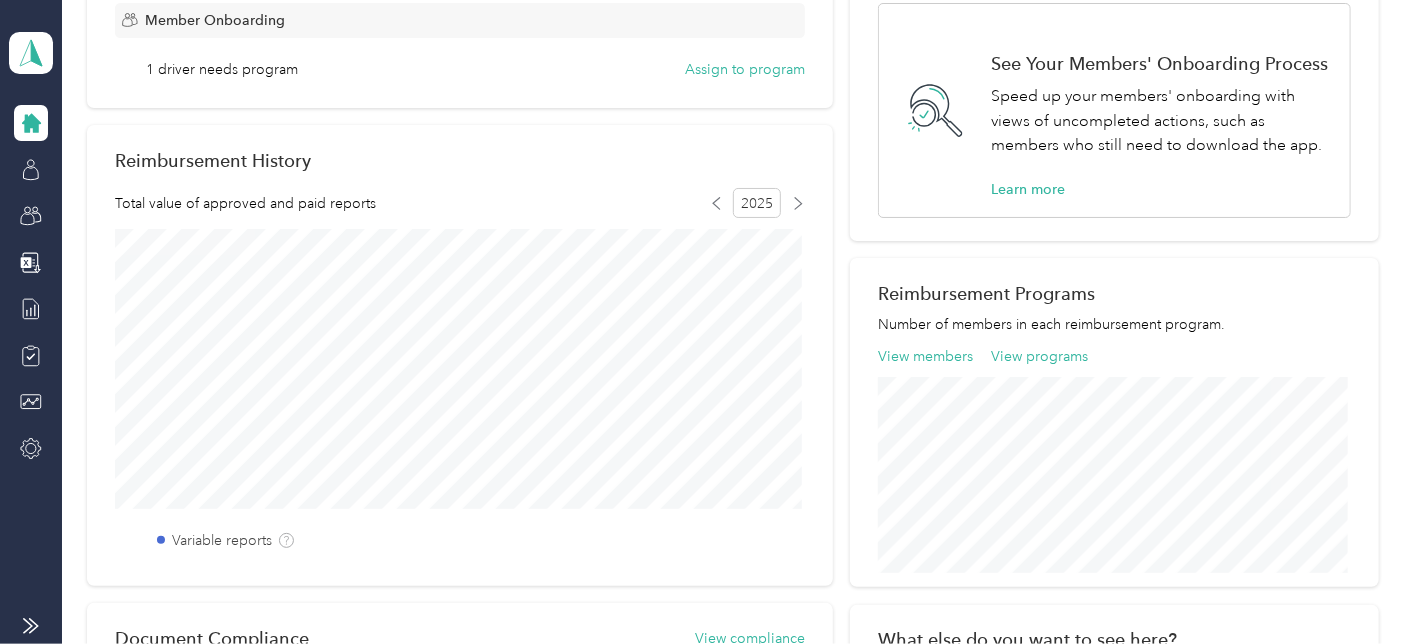 scroll, scrollTop: 0, scrollLeft: 0, axis: both 